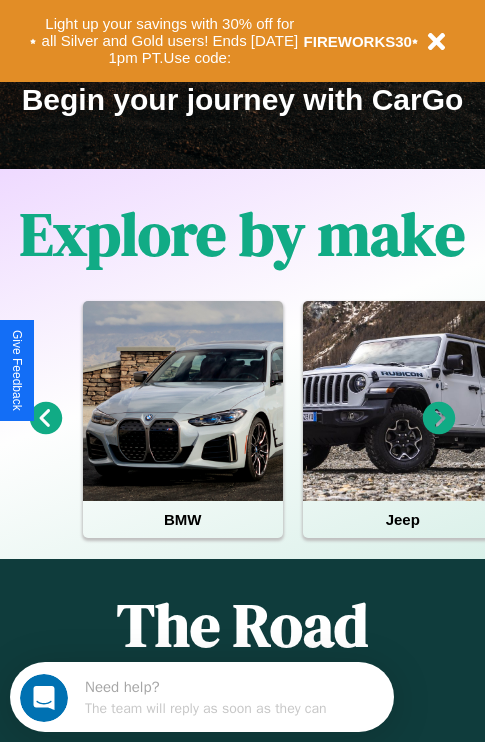 scroll, scrollTop: 308, scrollLeft: 0, axis: vertical 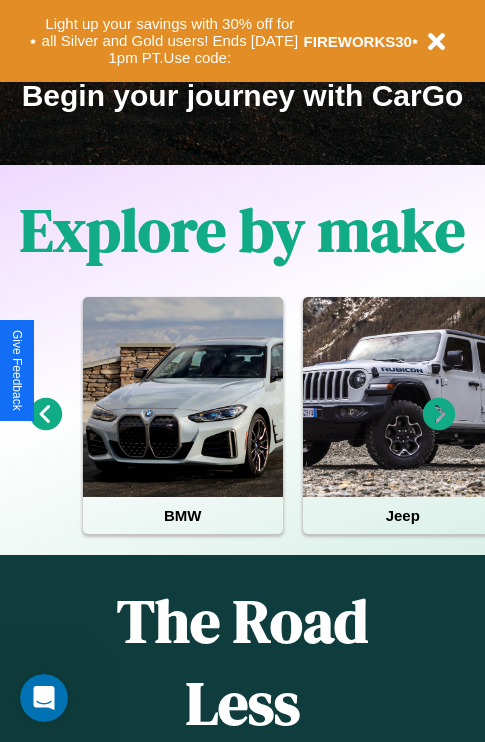 click 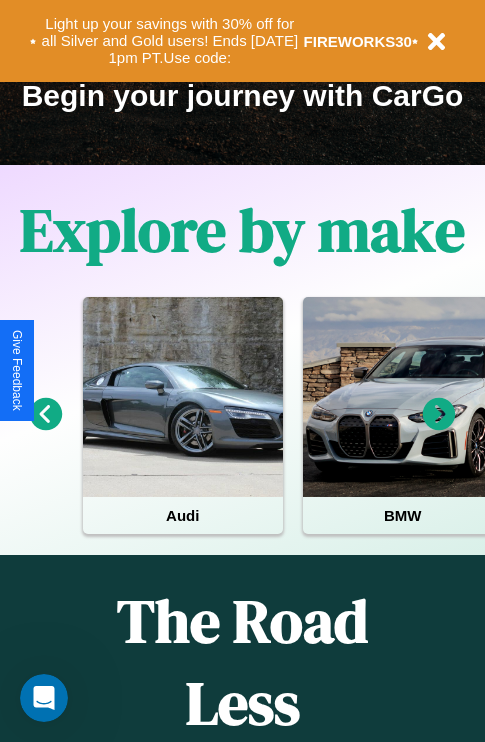 click 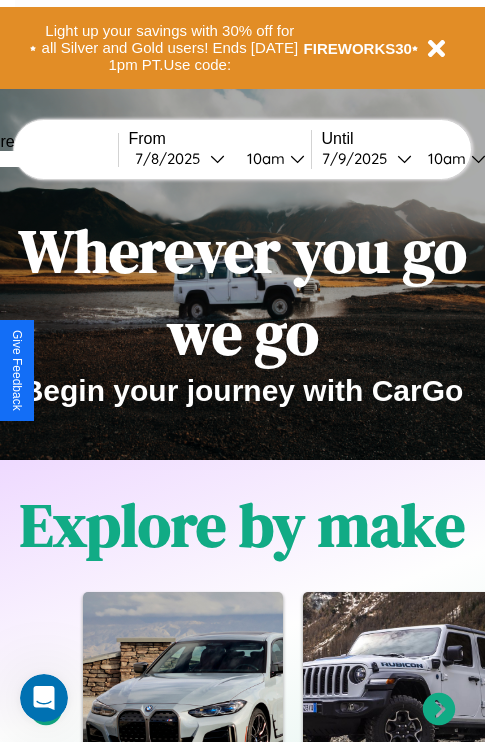 scroll, scrollTop: 0, scrollLeft: 0, axis: both 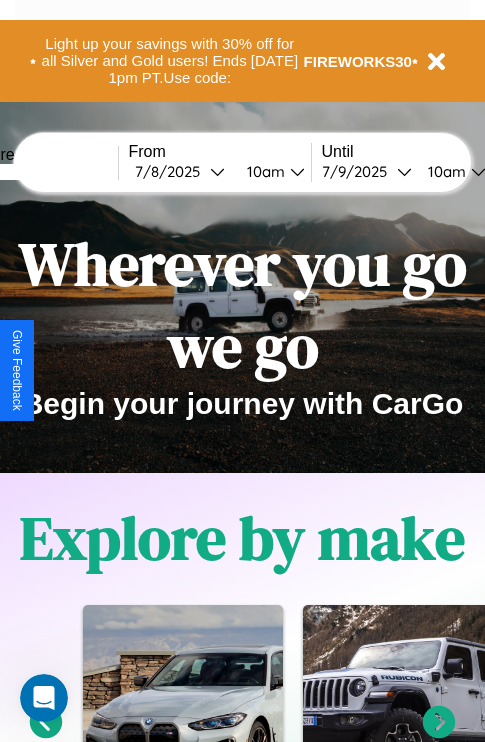 click at bounding box center (43, 172) 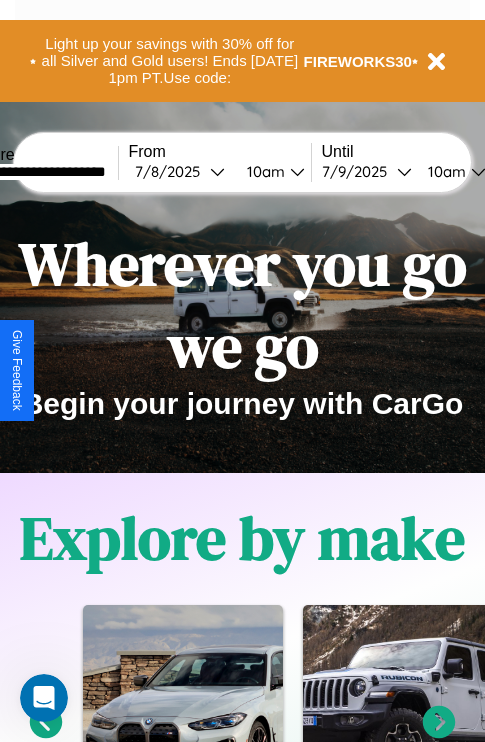 type on "**********" 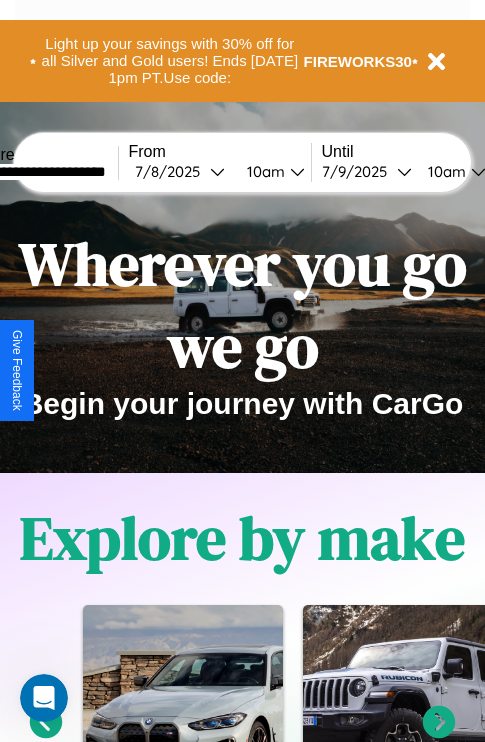 click on "[DATE]" at bounding box center [172, 171] 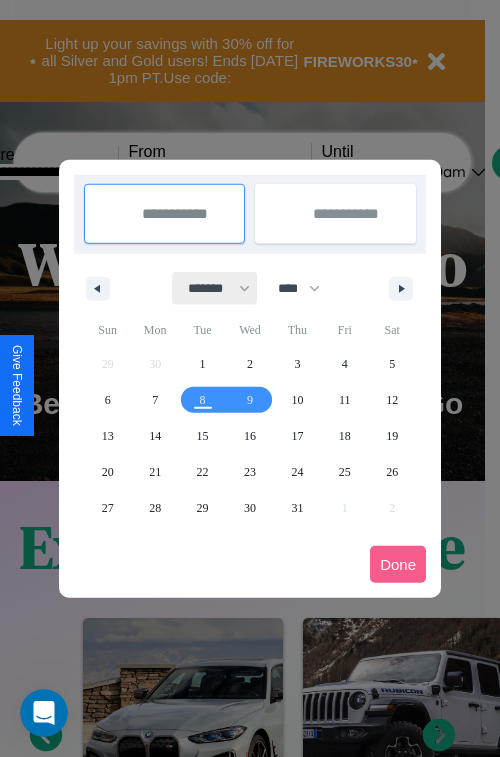 click on "******* ******** ***** ***** *** **** **** ****** ********* ******* ******** ********" at bounding box center [215, 288] 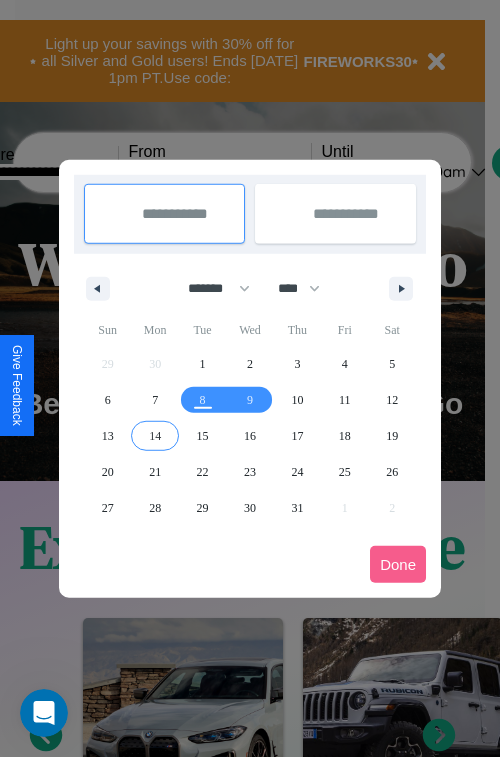 click on "14" at bounding box center [155, 436] 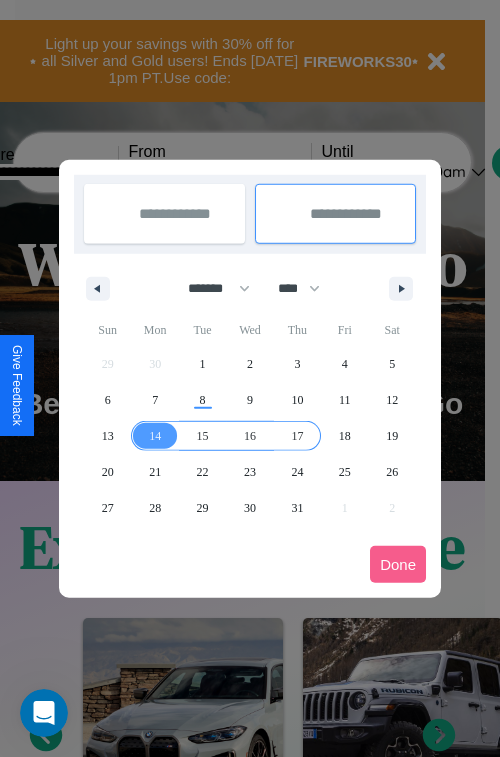 click on "17" at bounding box center [297, 436] 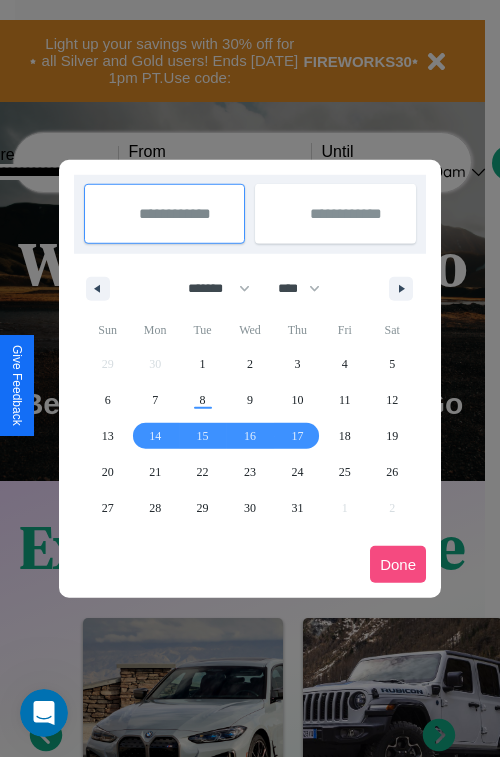 click on "Done" at bounding box center [398, 564] 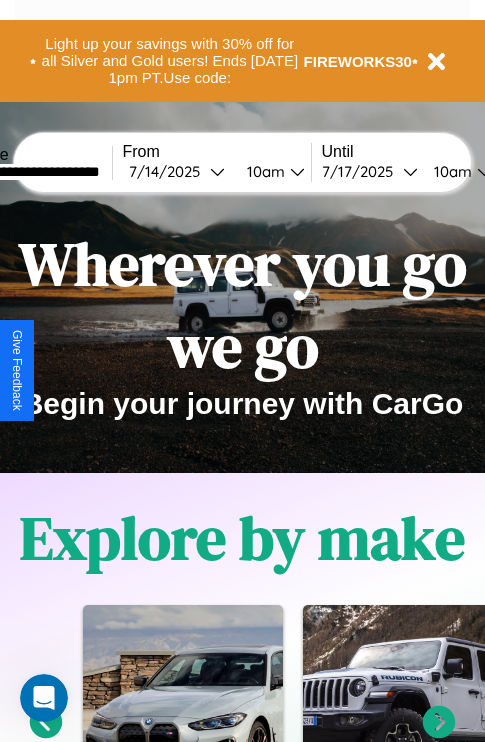 scroll, scrollTop: 0, scrollLeft: 73, axis: horizontal 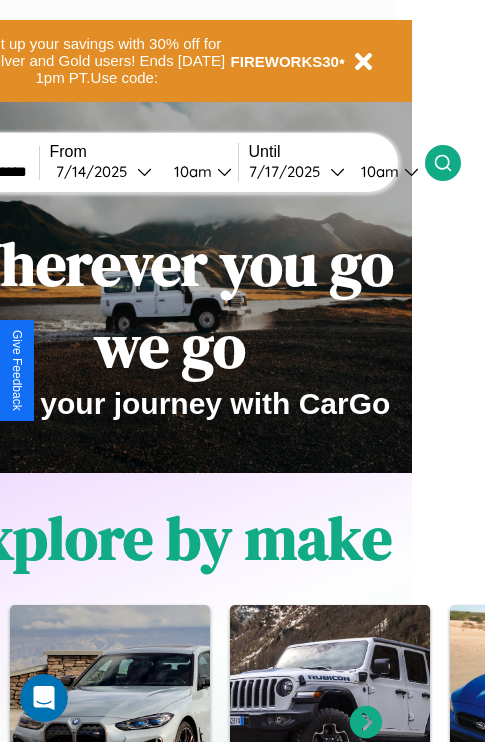 click 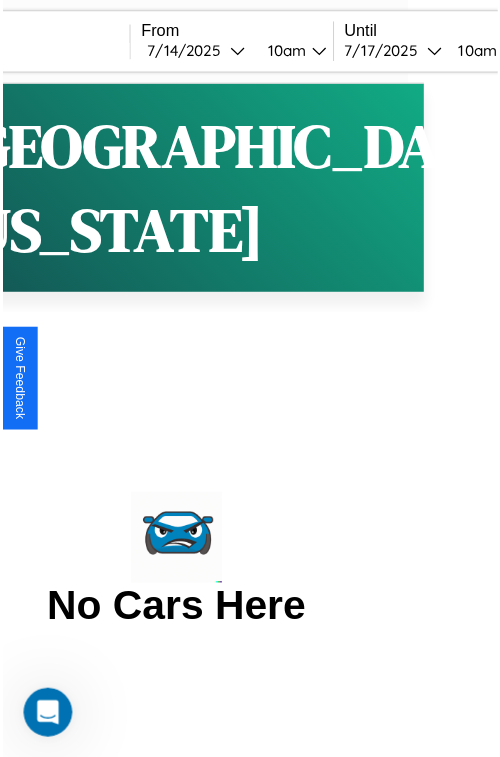 scroll, scrollTop: 0, scrollLeft: 0, axis: both 